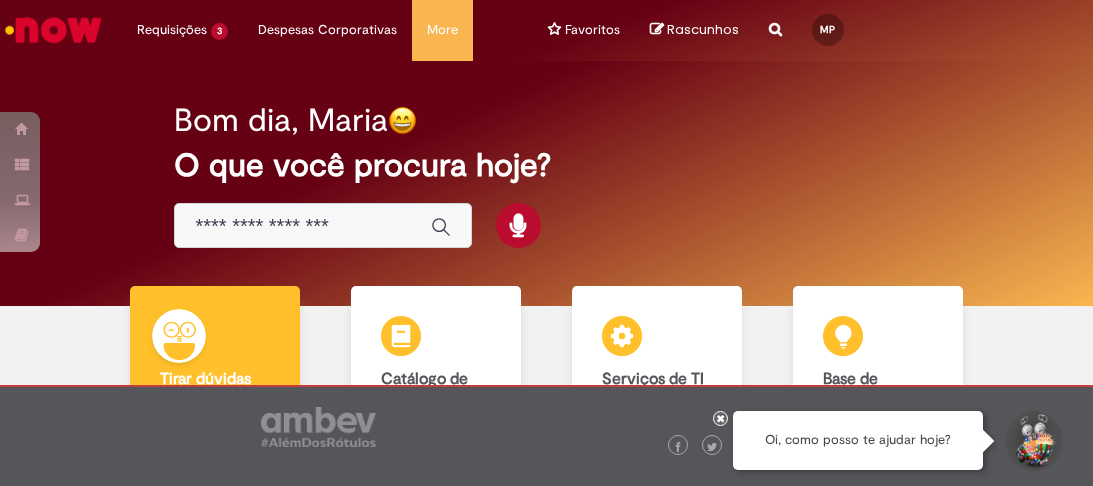 scroll, scrollTop: 0, scrollLeft: 0, axis: both 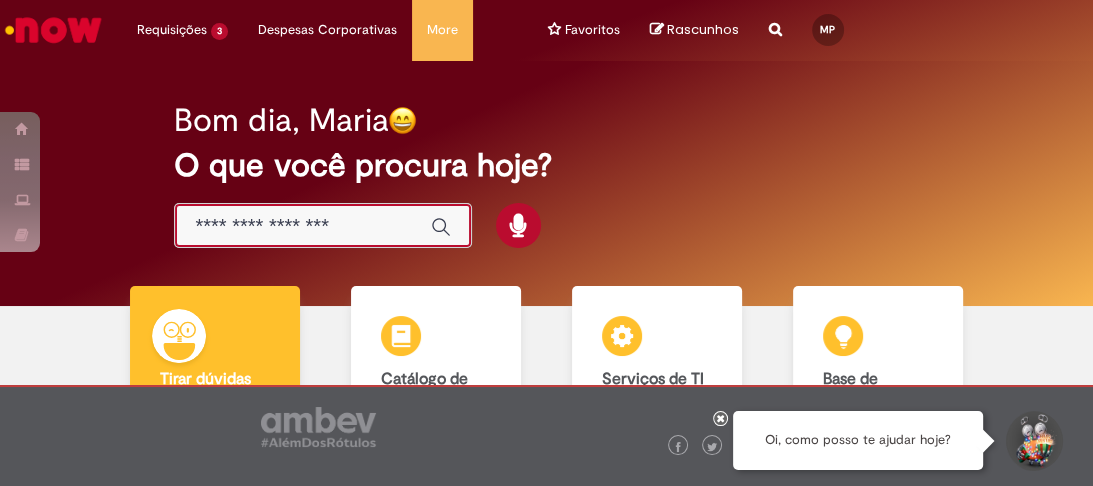 click at bounding box center [303, 226] 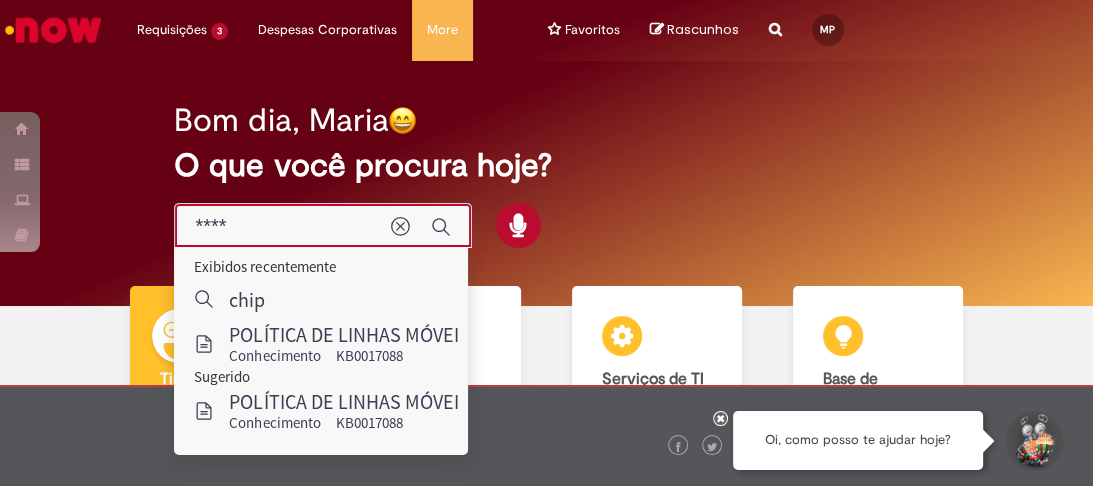 type on "****" 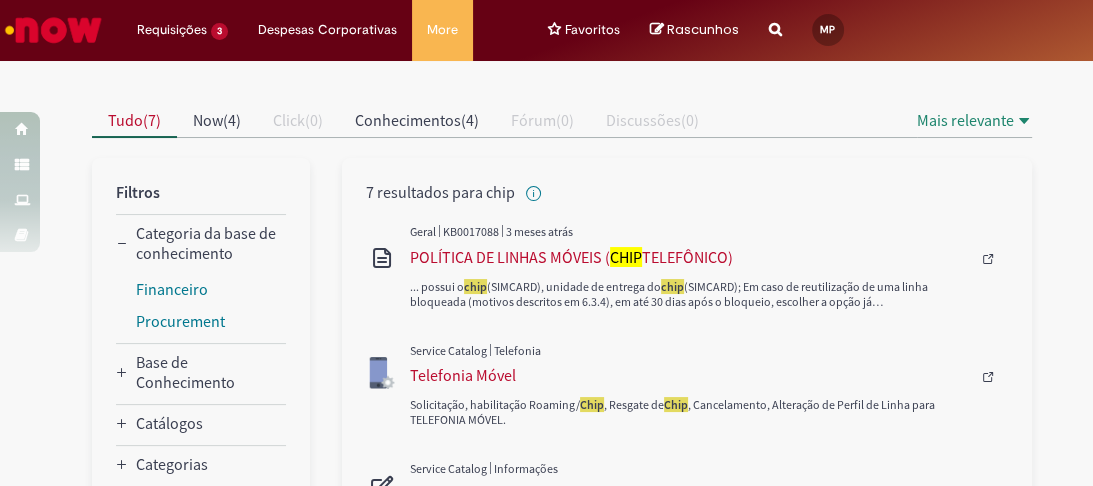 scroll, scrollTop: 240, scrollLeft: 0, axis: vertical 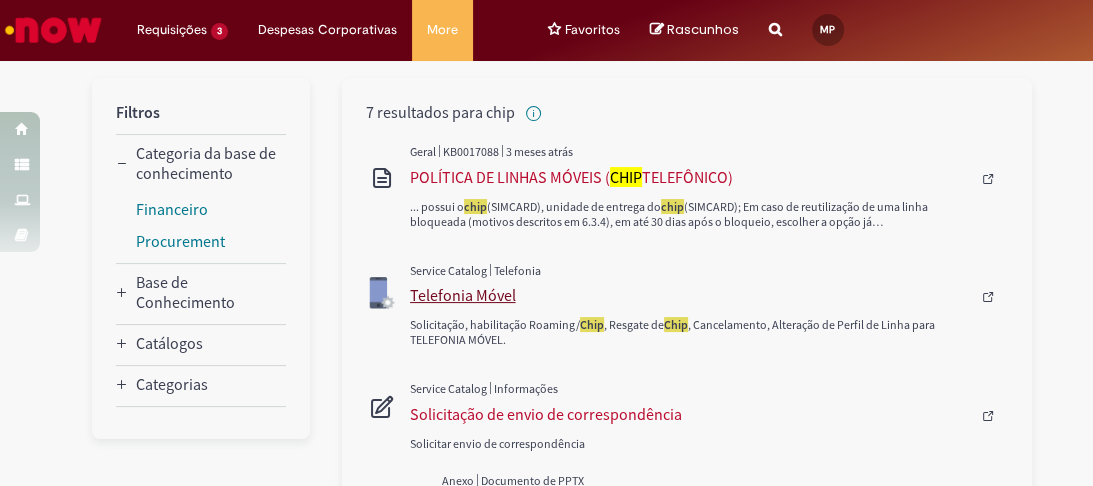 click on "Telefonia Móvel" at bounding box center (694, 295) 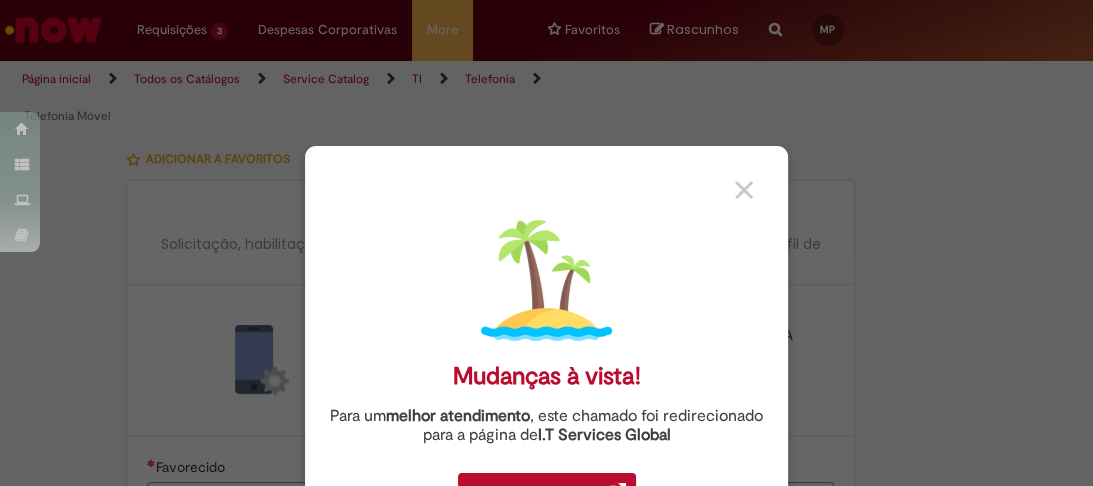 type on "********" 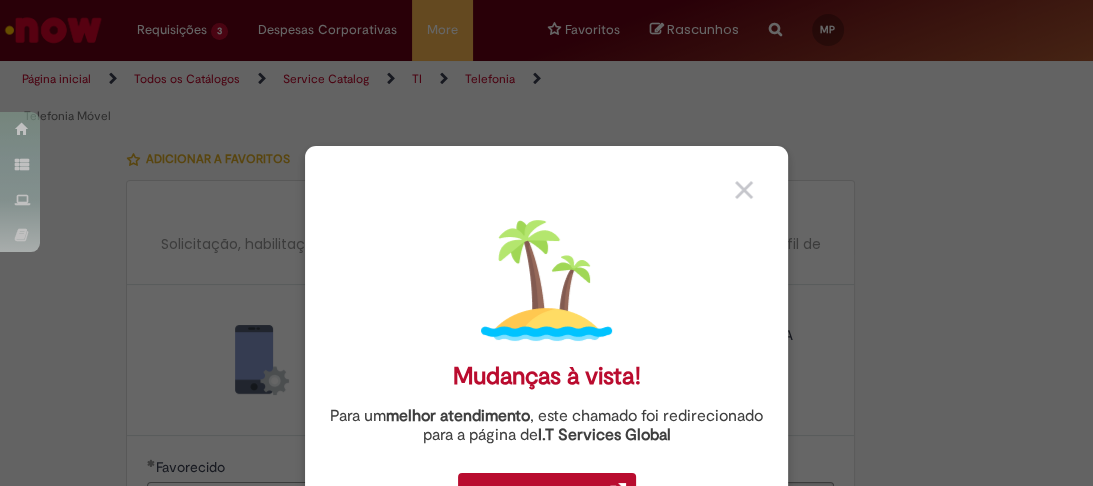 type on "**********" 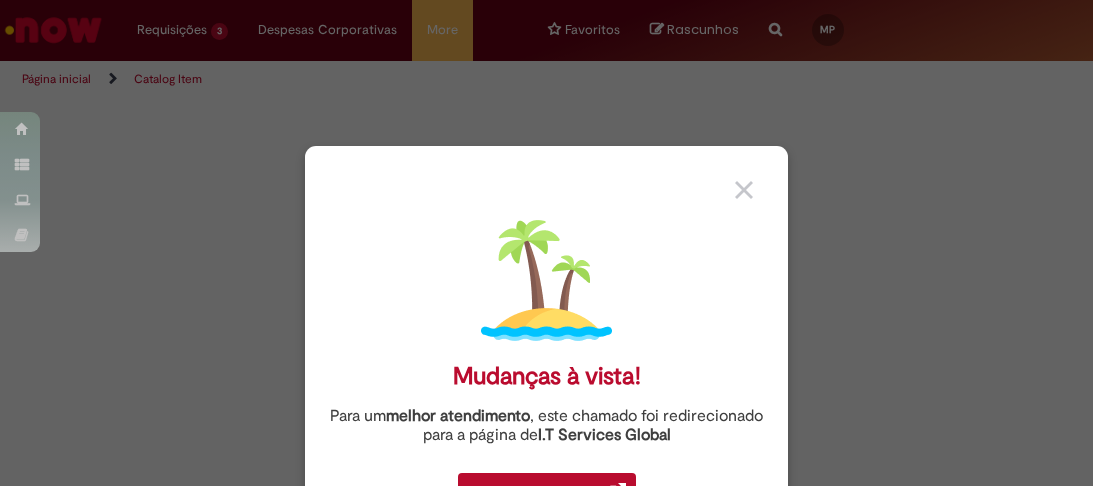 scroll, scrollTop: 0, scrollLeft: 0, axis: both 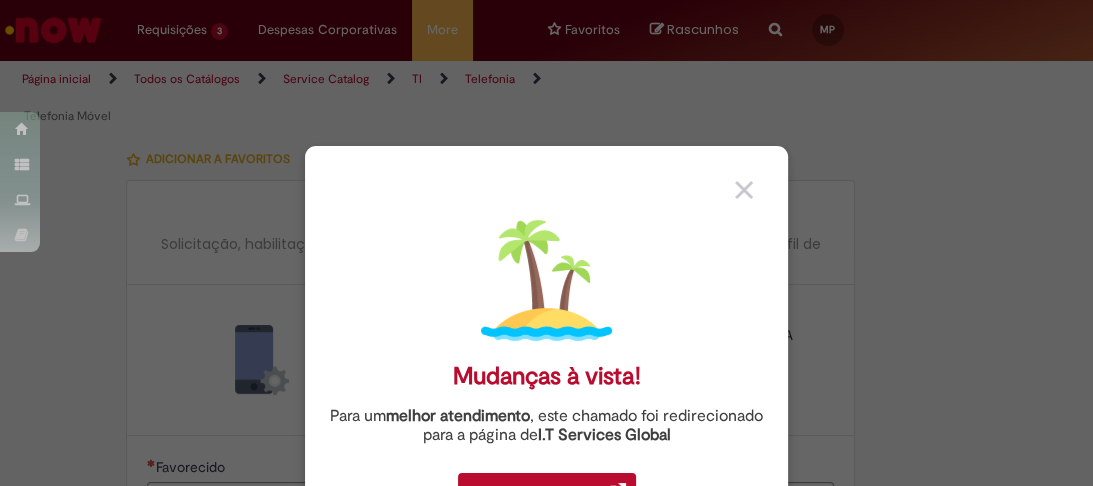type on "********" 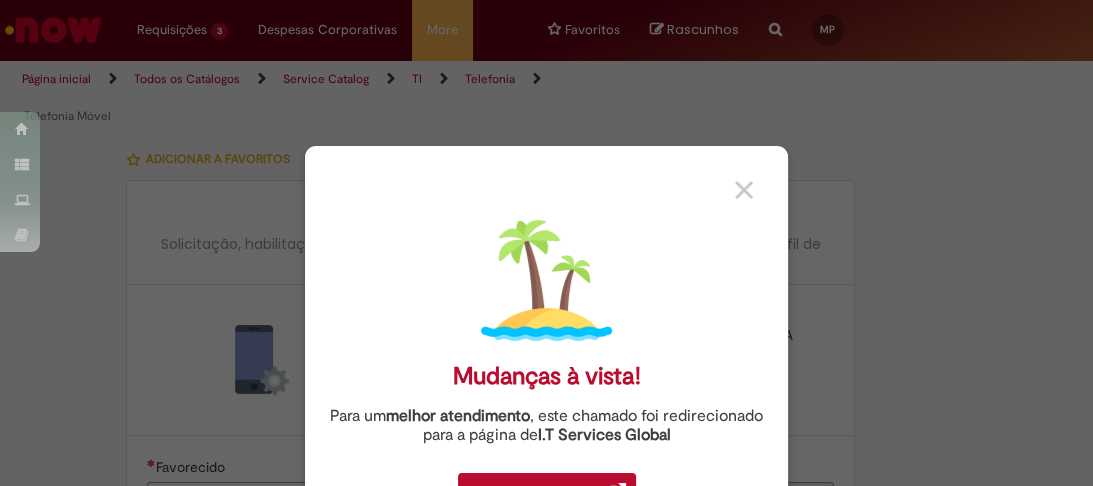 type on "**********" 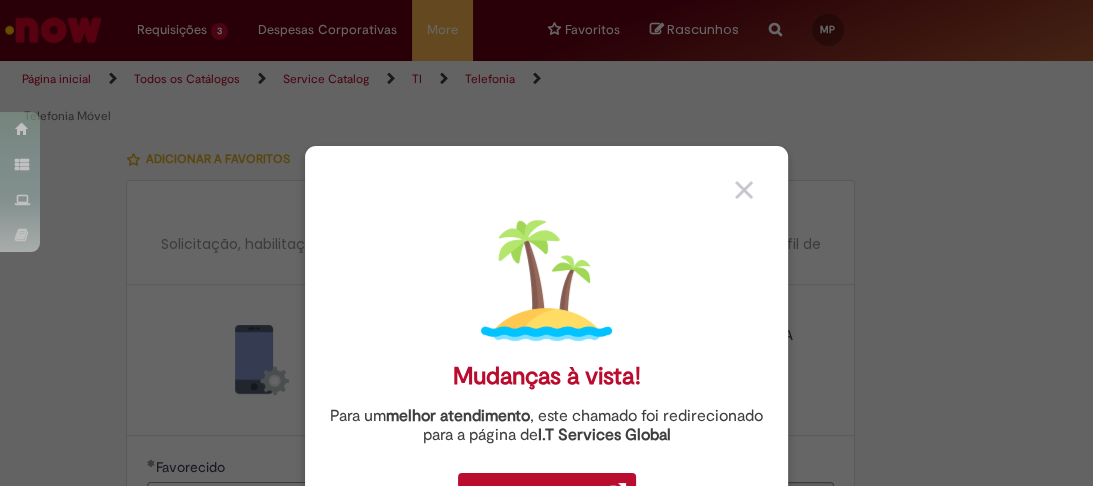 click at bounding box center (744, 190) 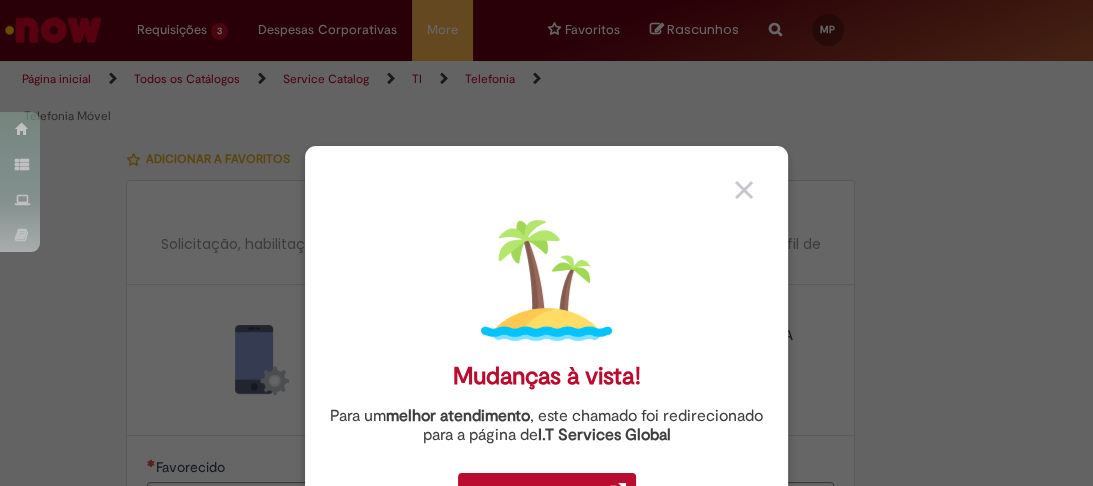 type on "********" 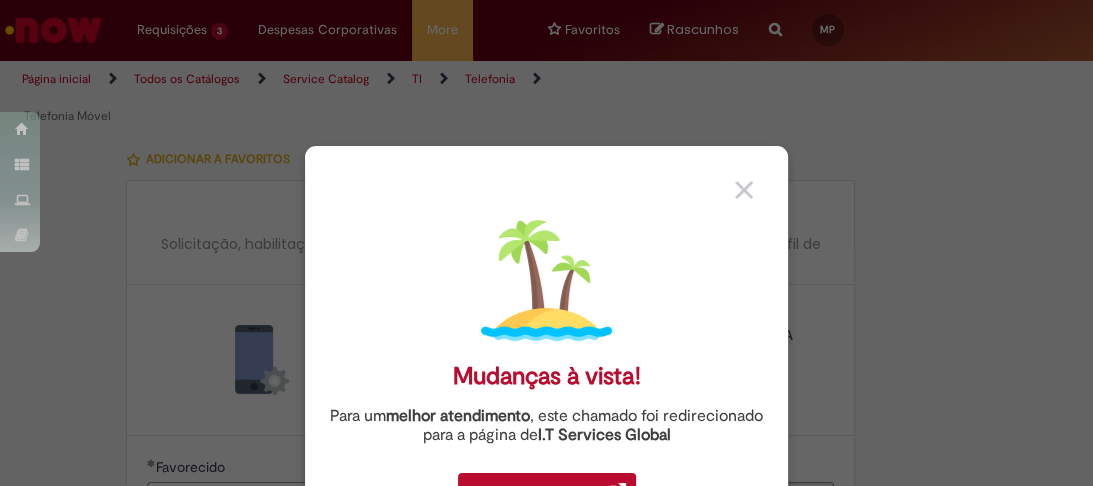 type on "**********" 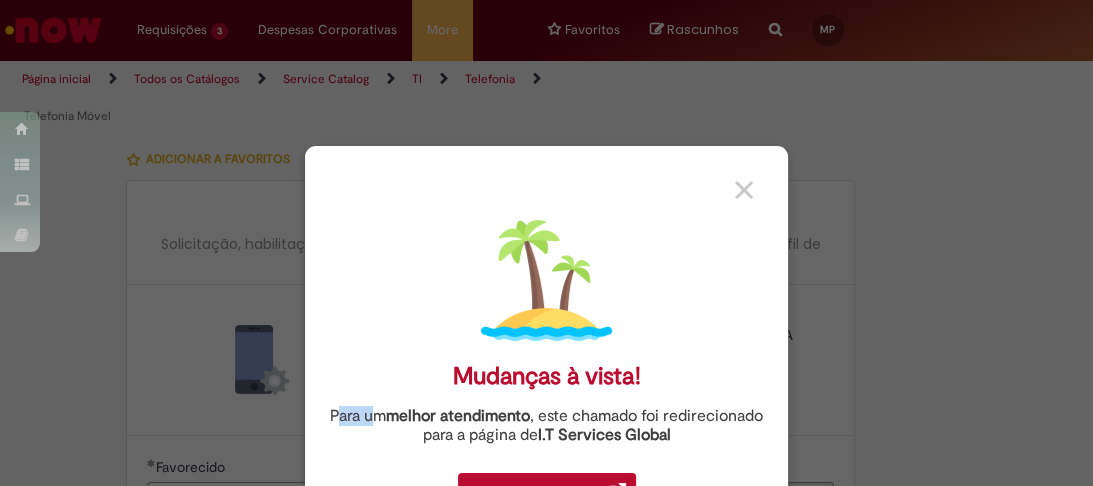 click on "Mudanças à vista!
Para um  melhor atendimento , este chamado foi redirecionado para a página de  I.T Services Global
Acessar Portal Global" at bounding box center (546, 243) 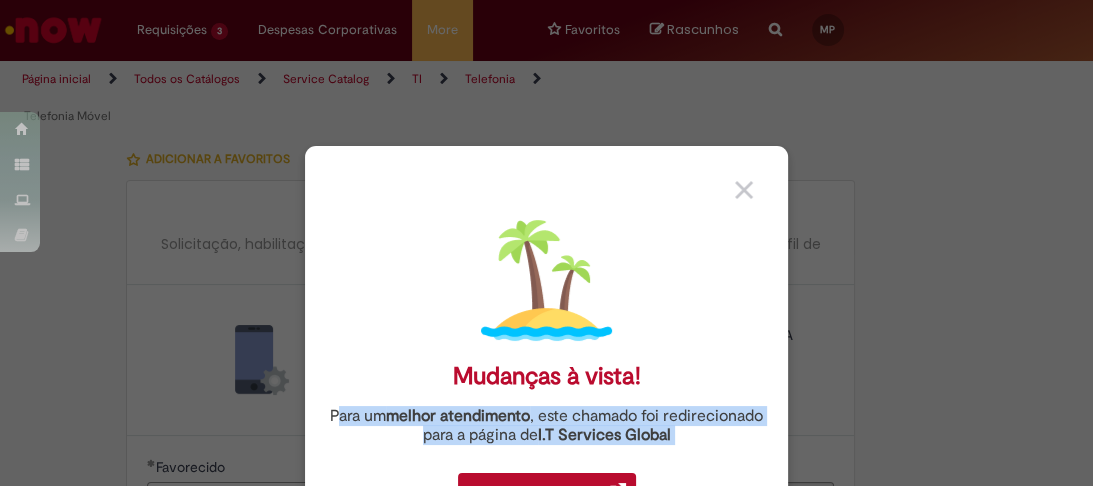 click on "Mudanças à vista!
Para um  melhor atendimento , este chamado foi redirecionado para a página de  I.T Services Global
Acessar Portal Global" at bounding box center [546, 243] 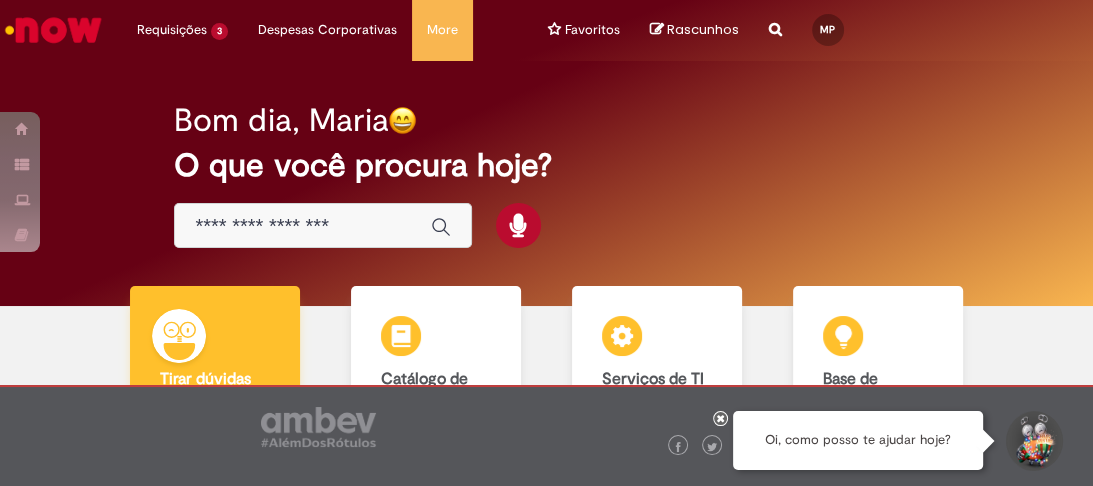 click on "Tirar dúvidas
Tirar dúvidas
Tirar dúvidas com Lupi Assist e Gen Ai" at bounding box center [215, 382] 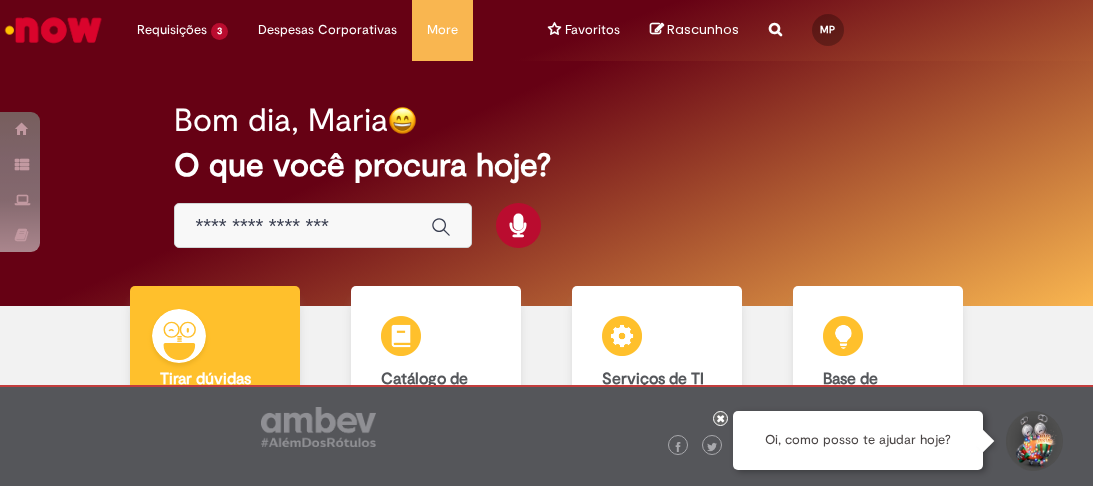 scroll, scrollTop: 0, scrollLeft: 0, axis: both 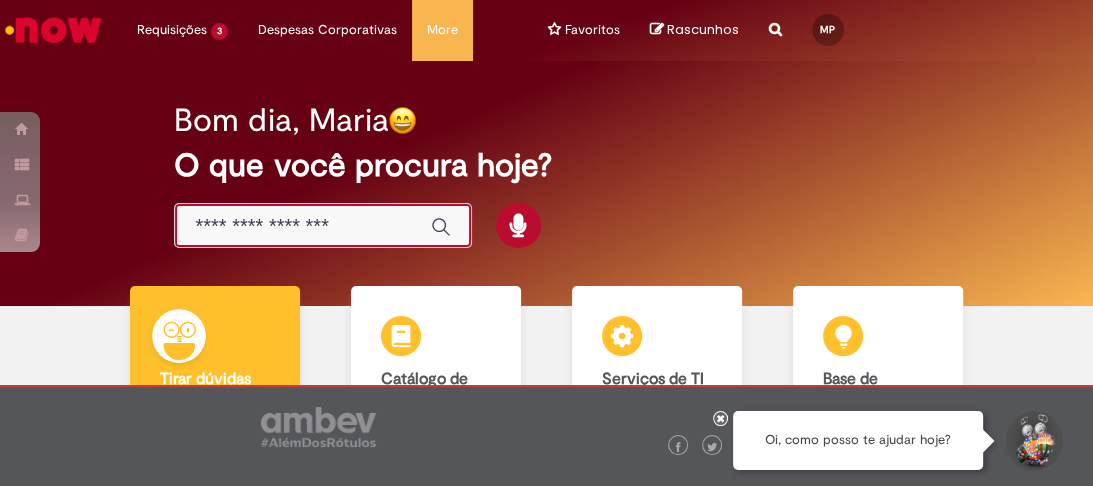 click at bounding box center (303, 226) 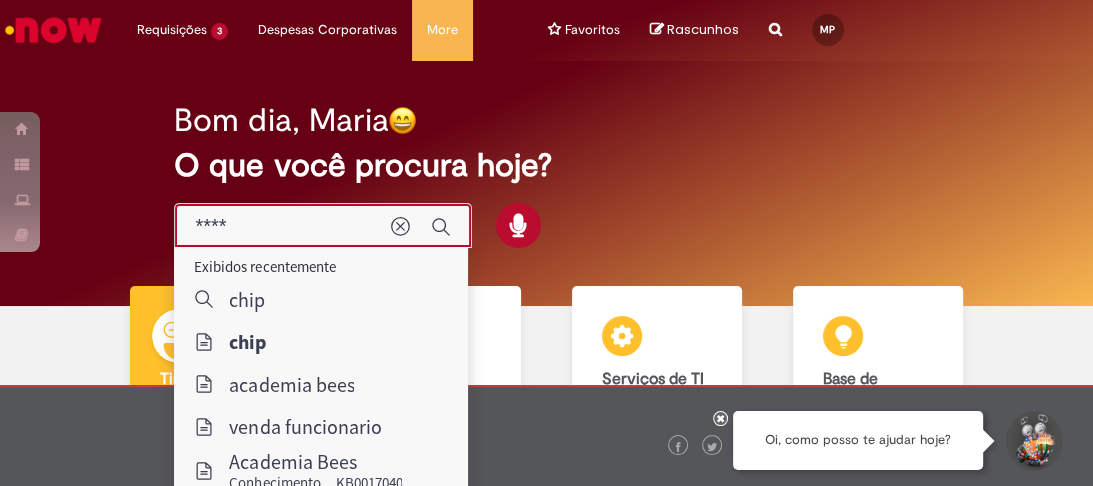 type on "****" 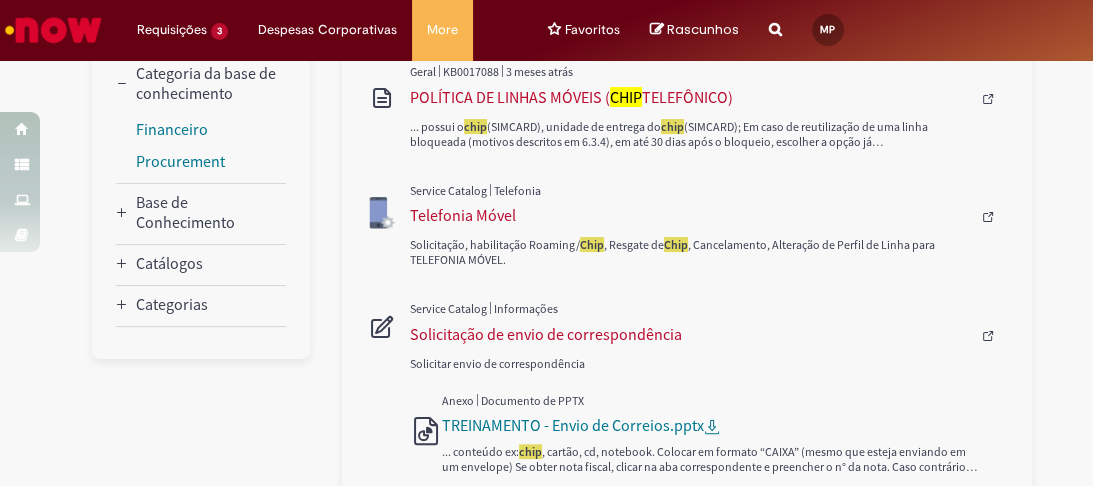 scroll, scrollTop: 0, scrollLeft: 0, axis: both 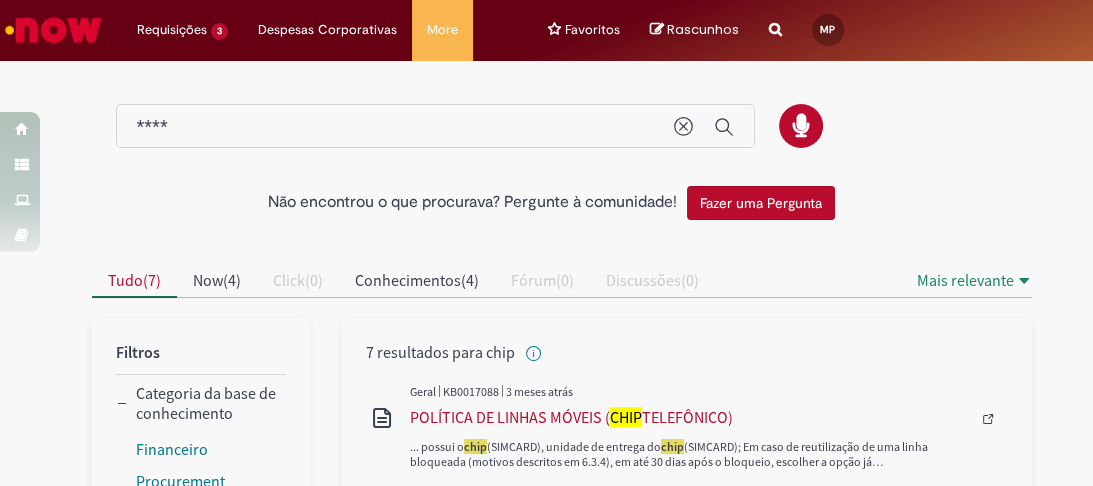click on "****" at bounding box center [435, 126] 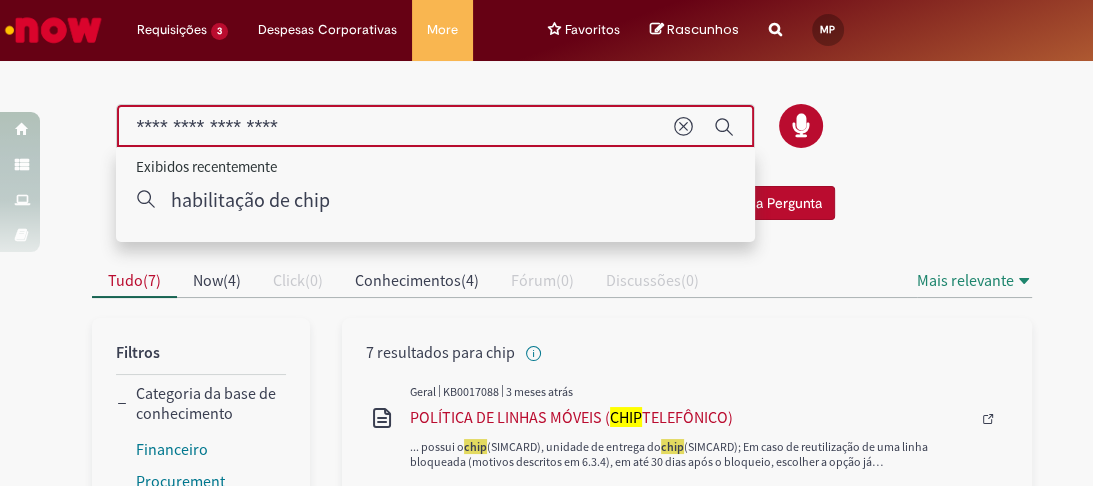 type on "**********" 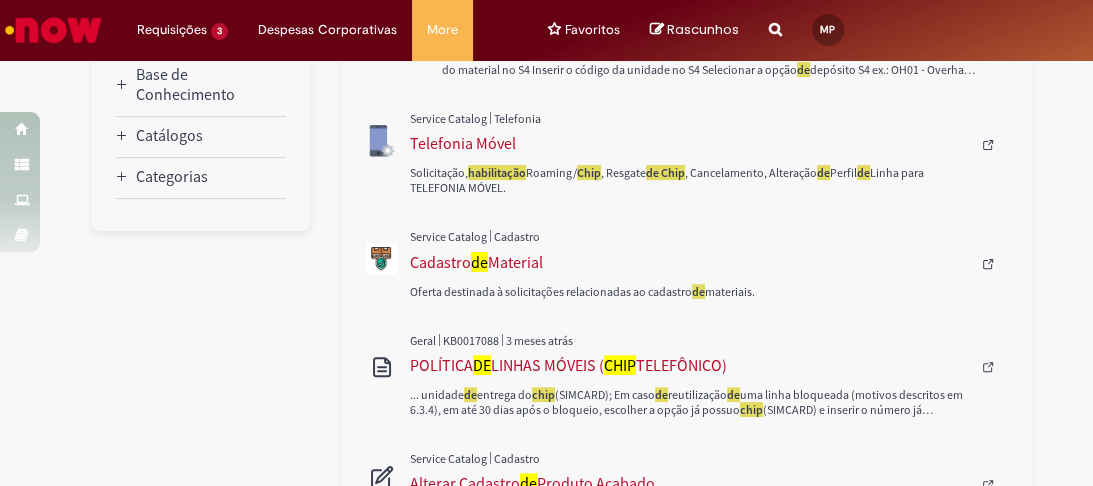 scroll, scrollTop: 400, scrollLeft: 0, axis: vertical 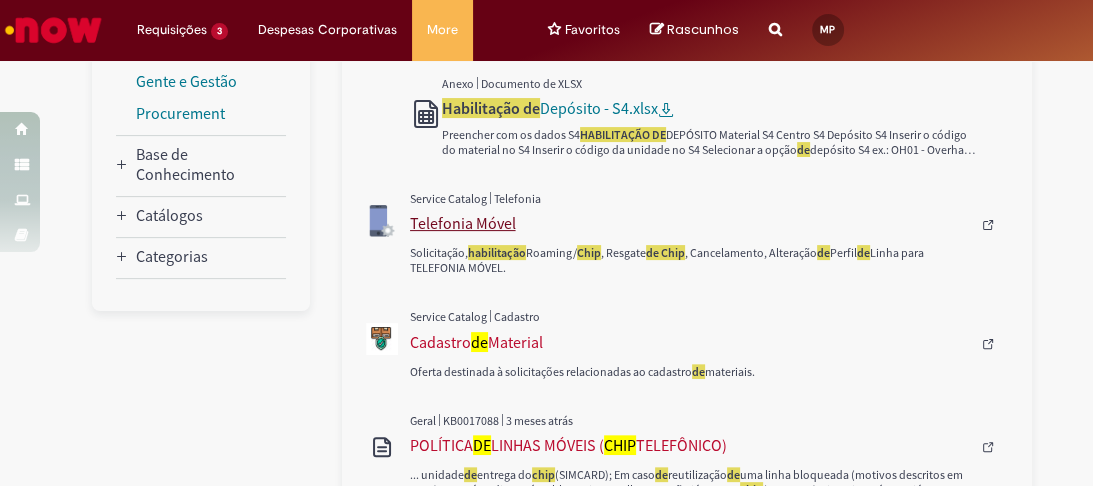 click on "Telefonia Móvel" at bounding box center [694, 223] 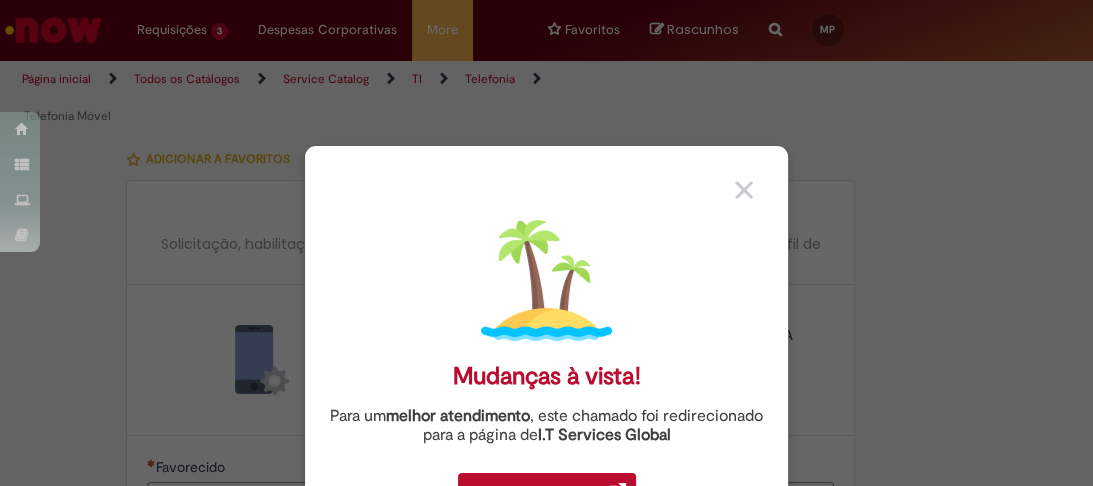 type on "********" 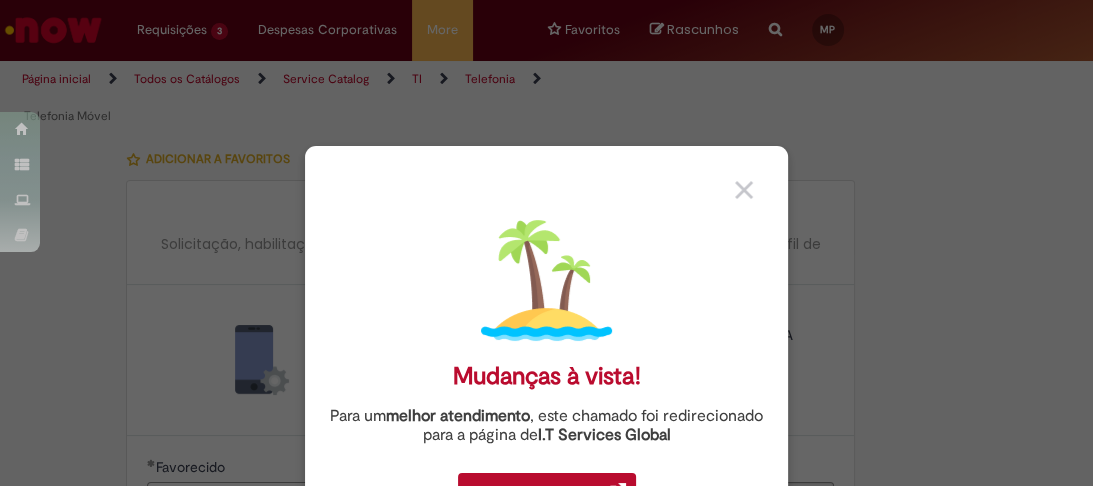 type on "**********" 